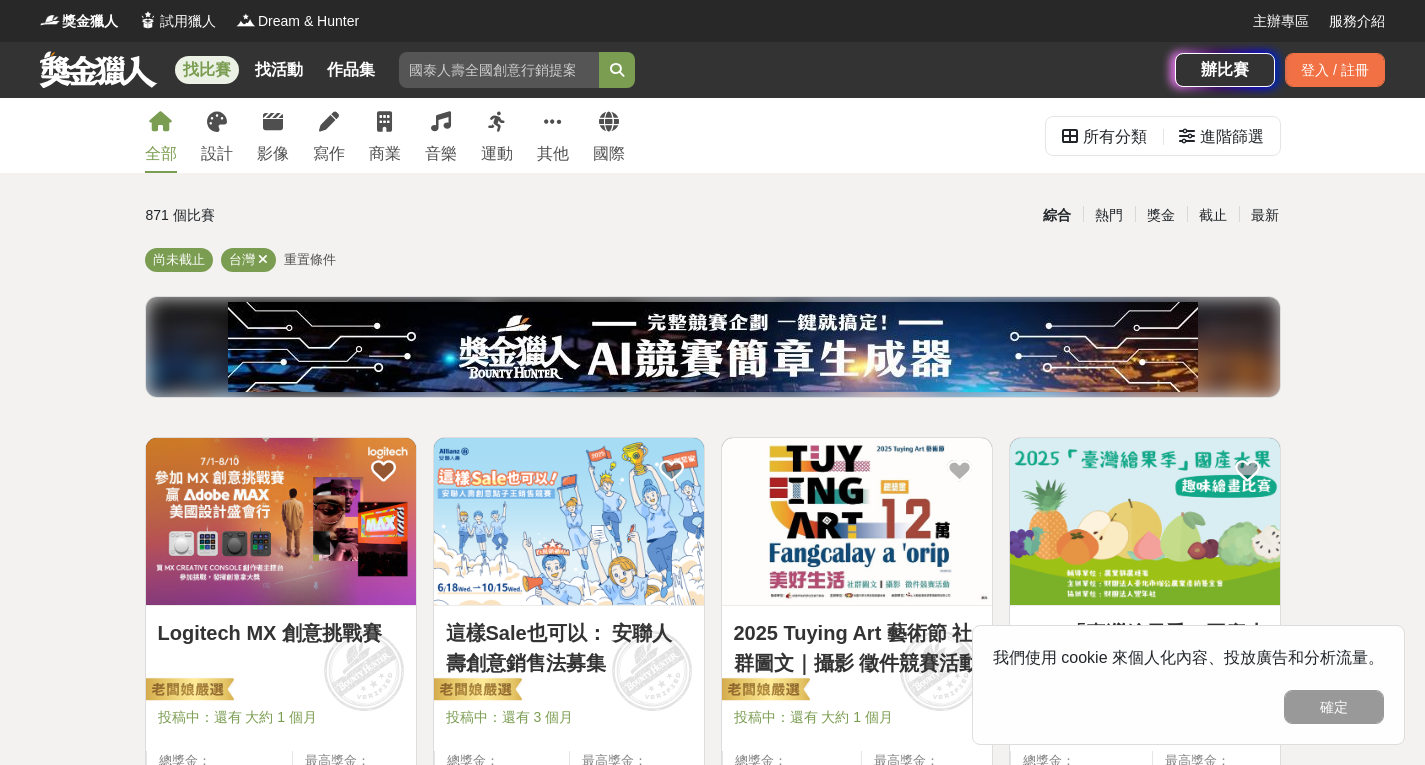 scroll, scrollTop: 0, scrollLeft: 0, axis: both 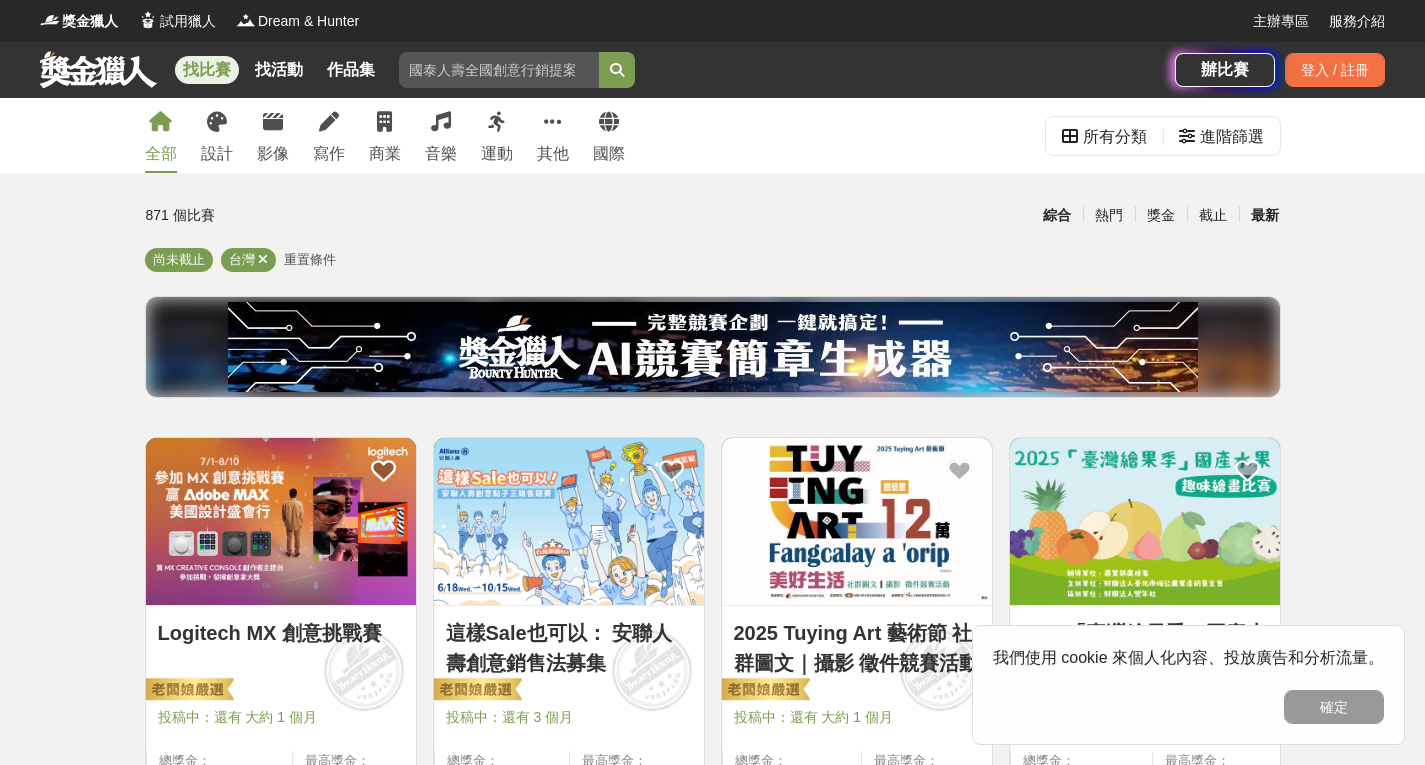 click on "最新" at bounding box center (1265, 215) 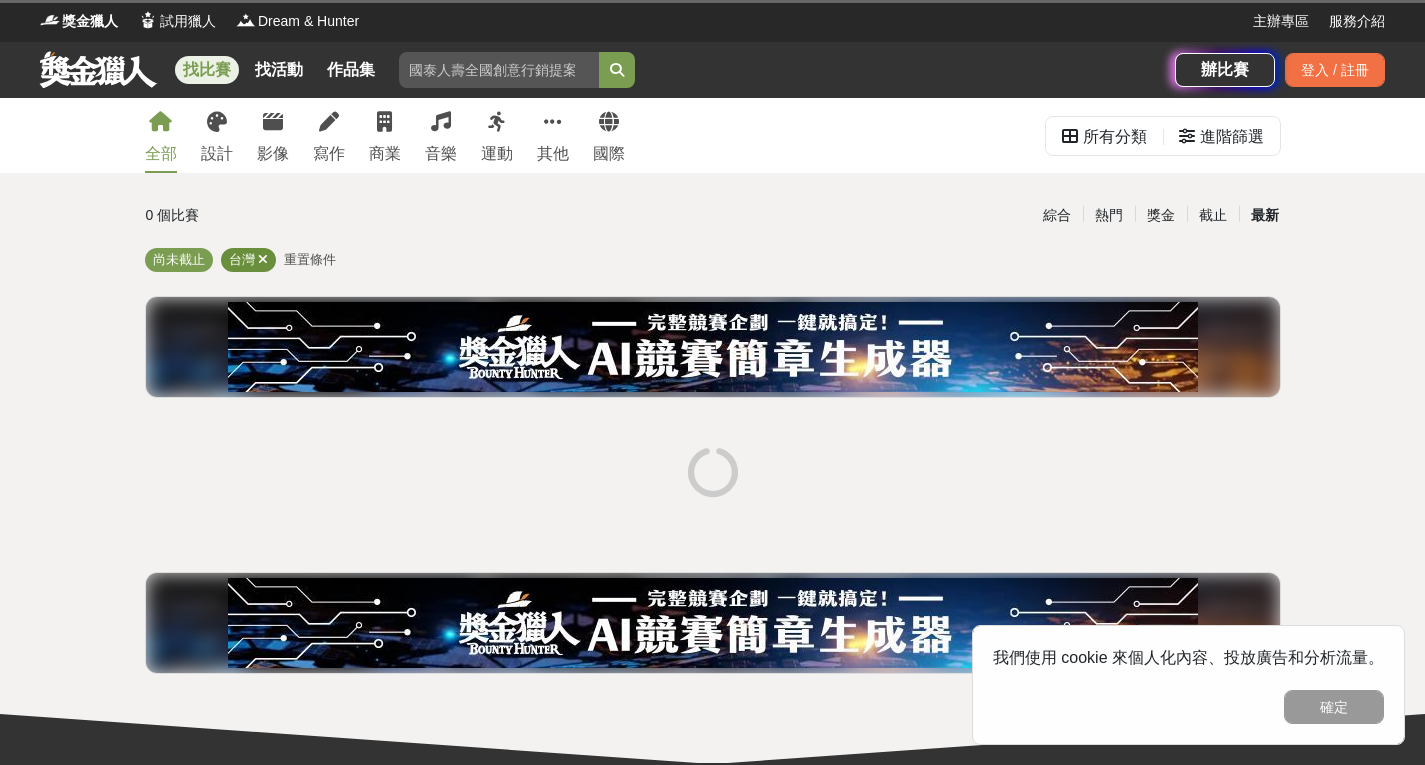 click on "台灣" at bounding box center (248, 260) 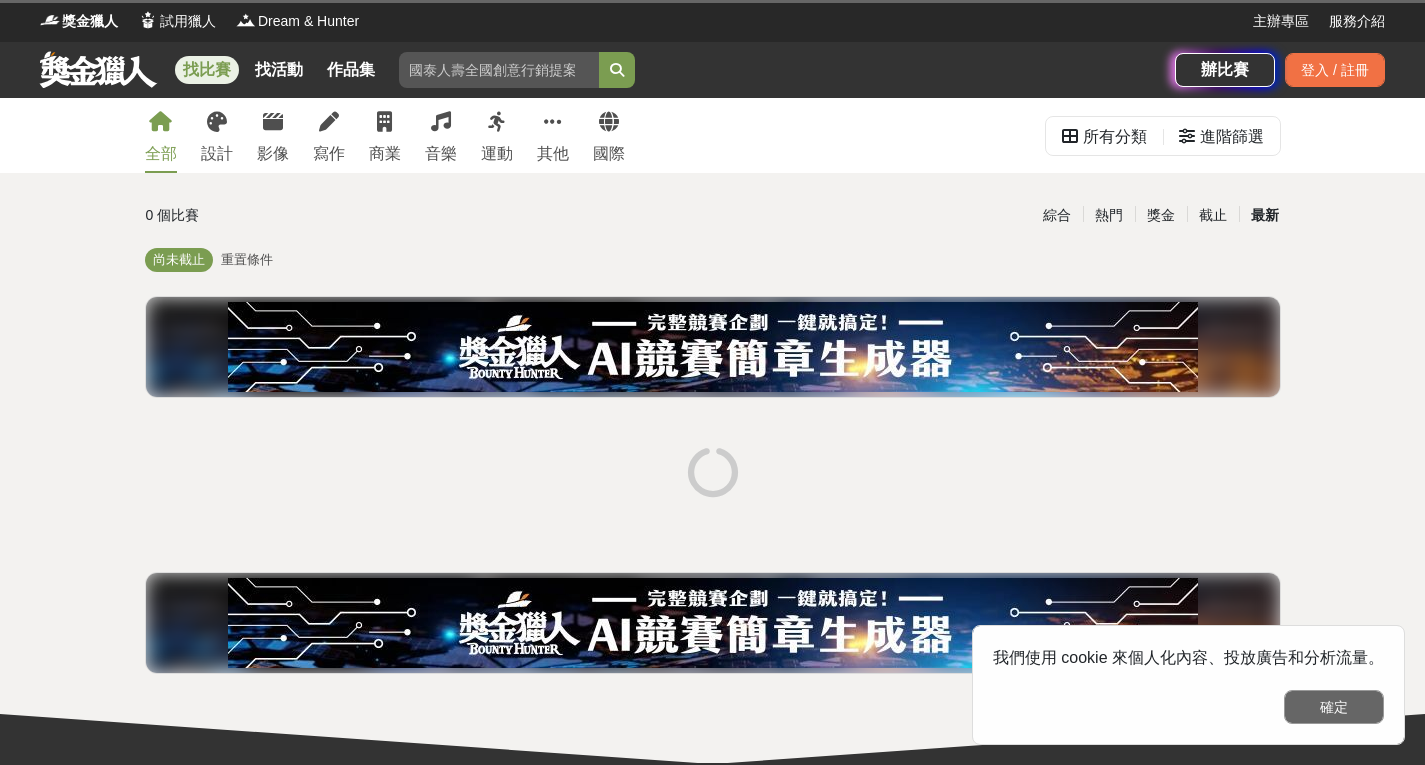 click on "確定" at bounding box center [1334, 707] 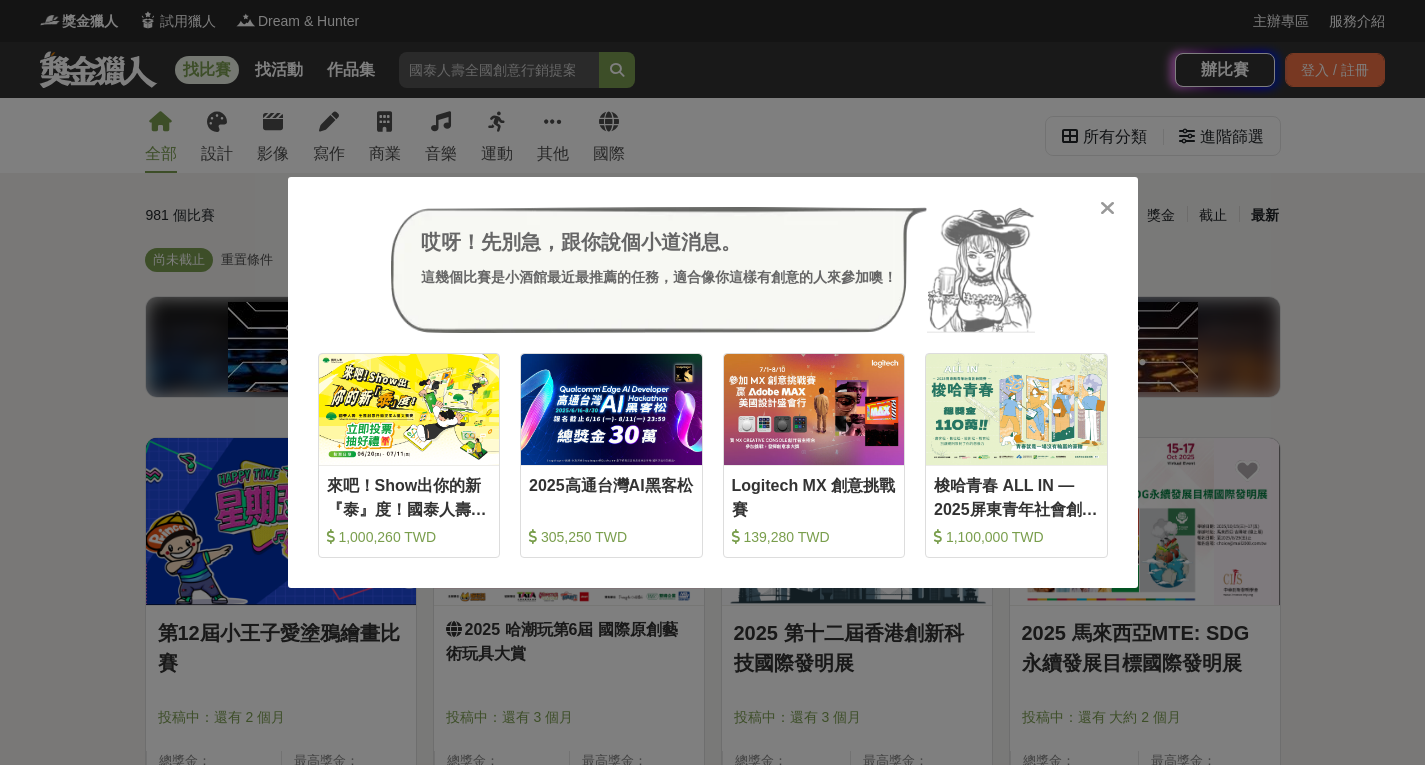 click at bounding box center [1107, 208] 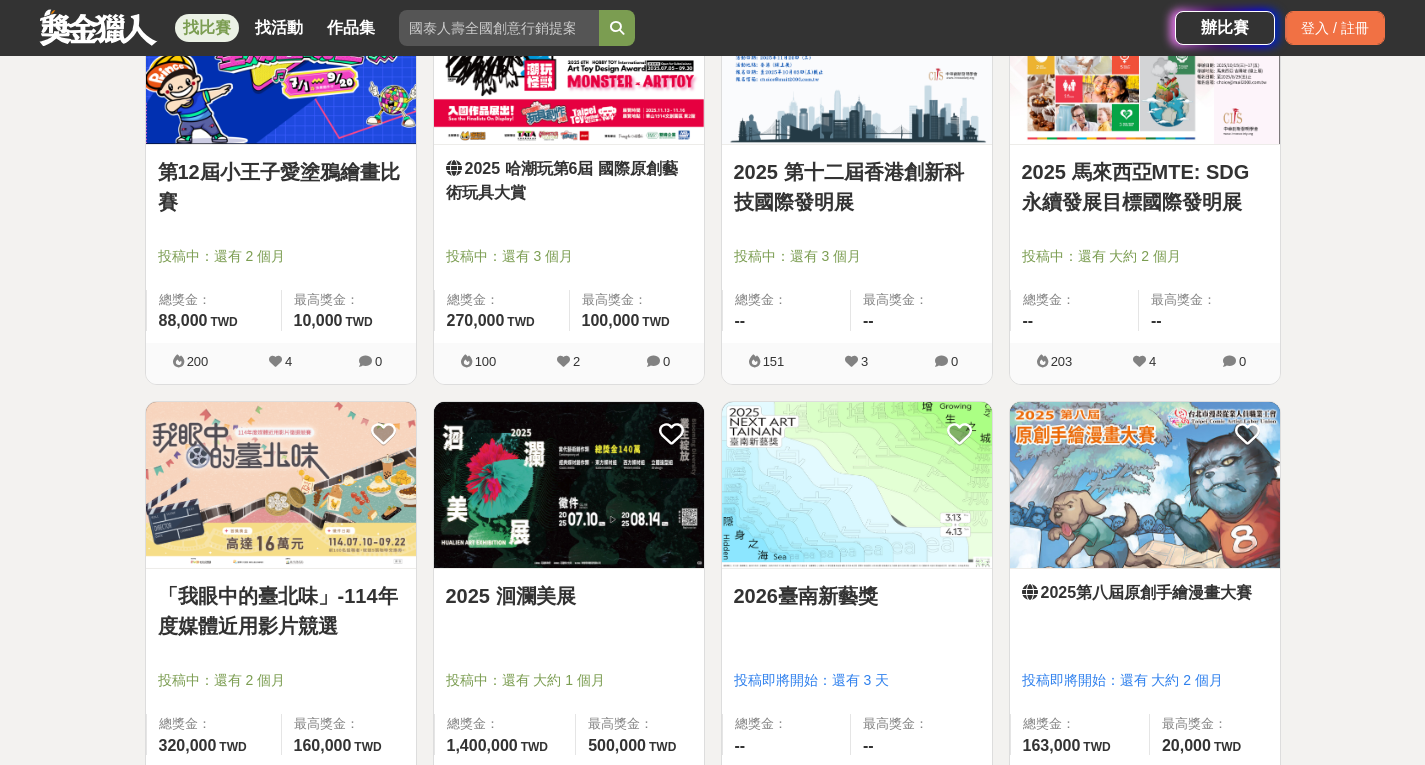 scroll, scrollTop: 500, scrollLeft: 0, axis: vertical 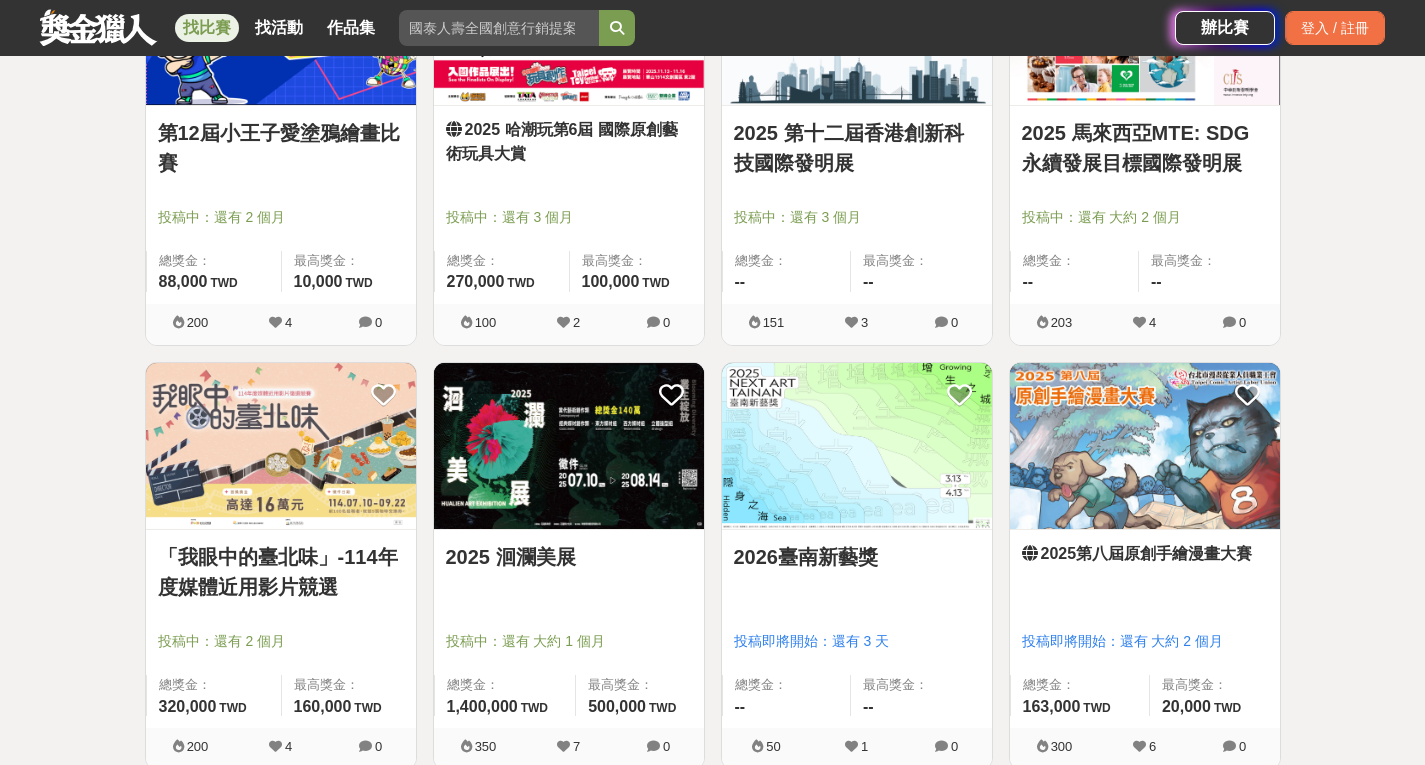 click on "2026臺南新藝獎" at bounding box center [857, 568] 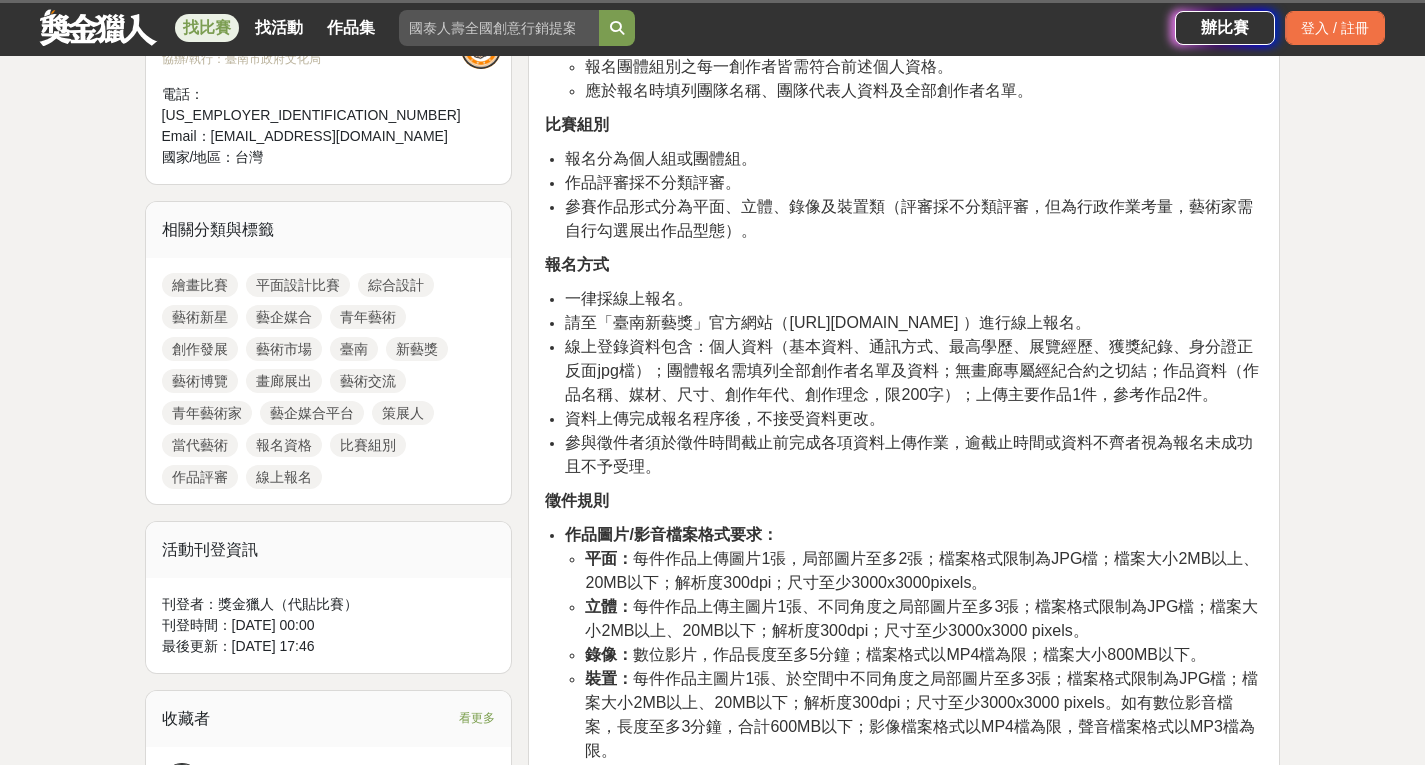 scroll, scrollTop: 700, scrollLeft: 0, axis: vertical 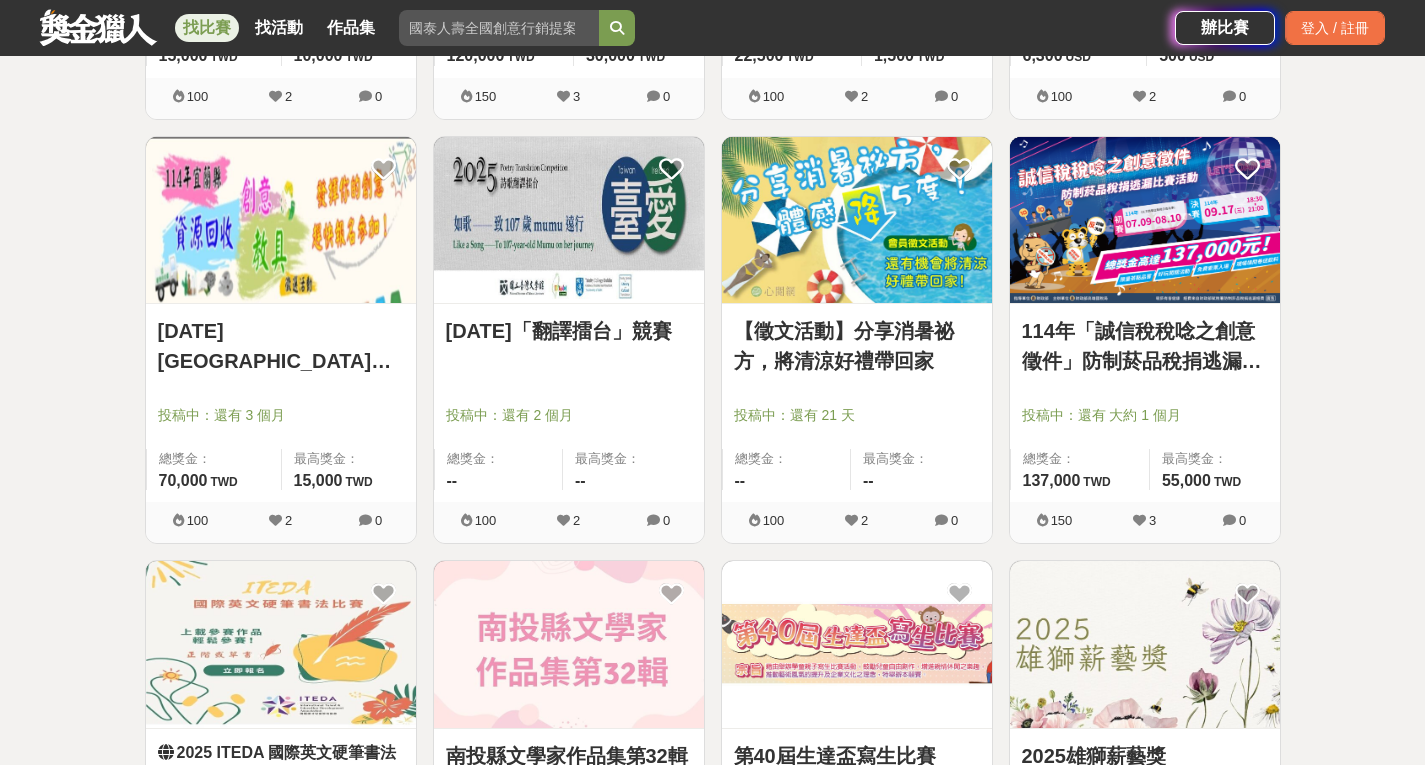 click at bounding box center [575, 387] 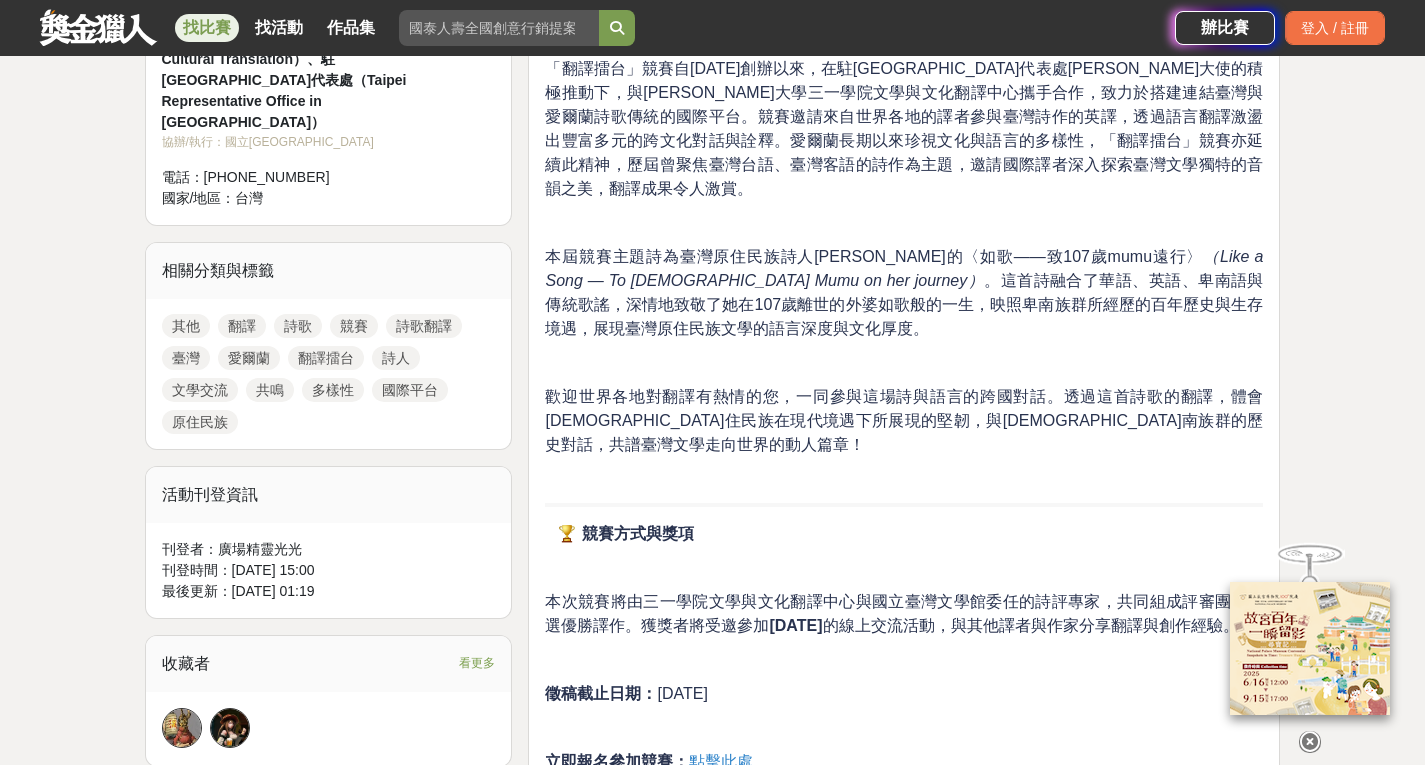 scroll, scrollTop: 900, scrollLeft: 0, axis: vertical 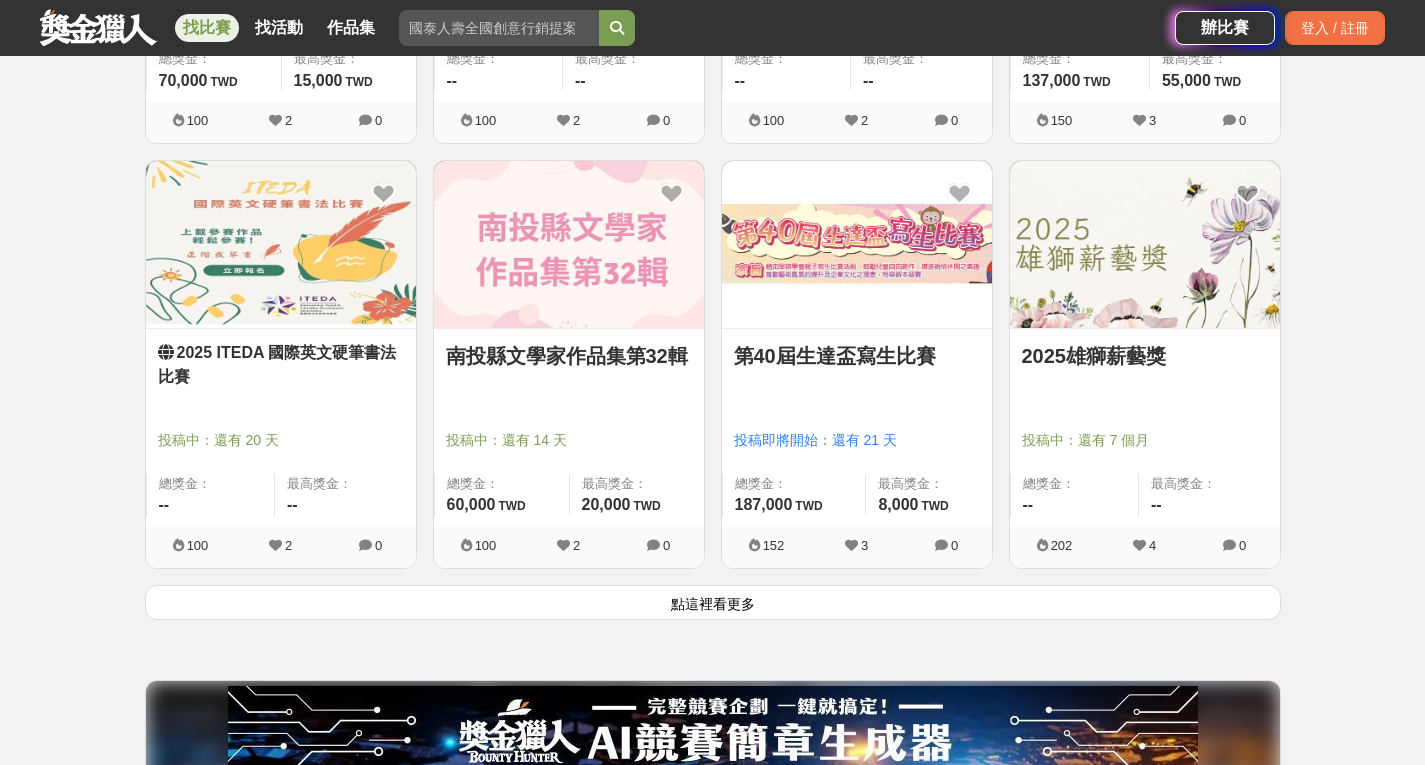 click on "2025雄獅薪藝獎" at bounding box center (1145, 367) 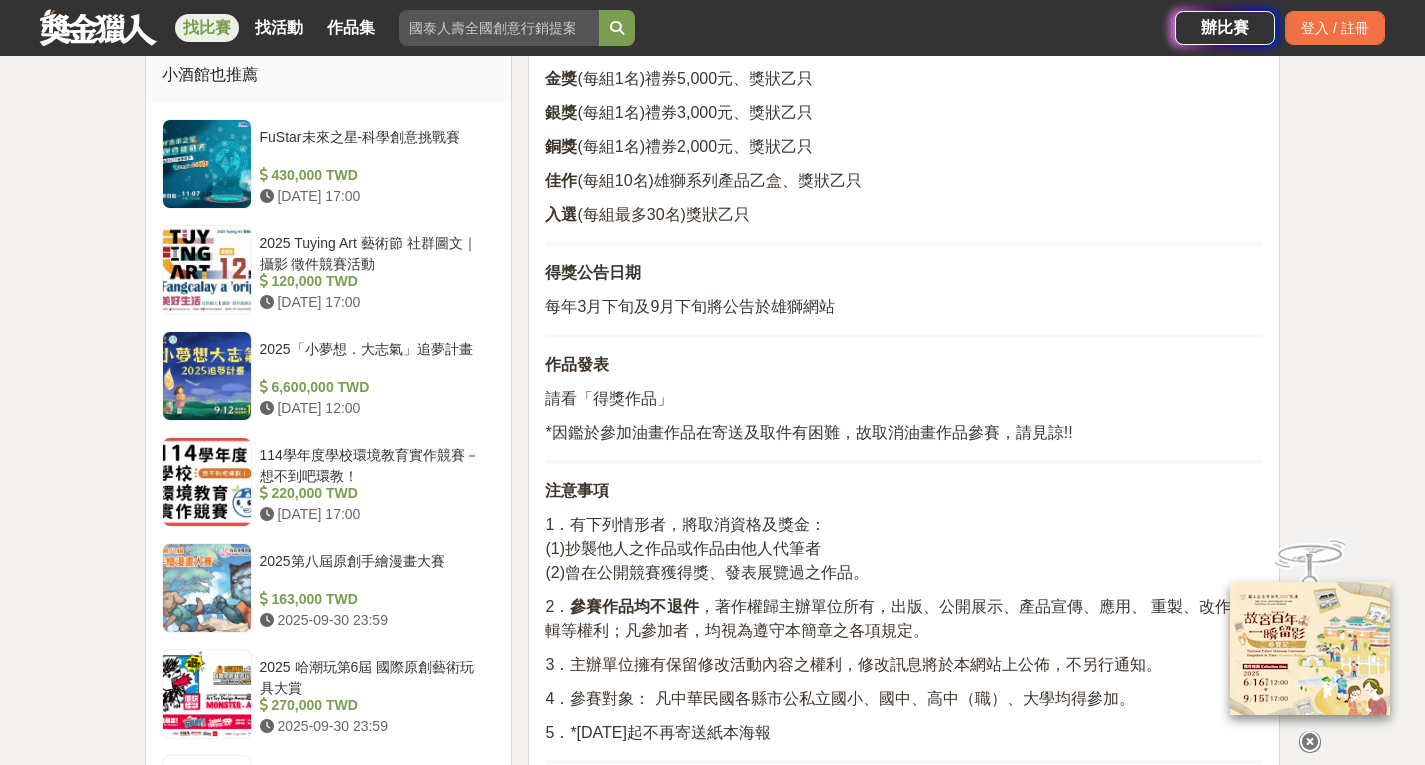 scroll, scrollTop: 1500, scrollLeft: 0, axis: vertical 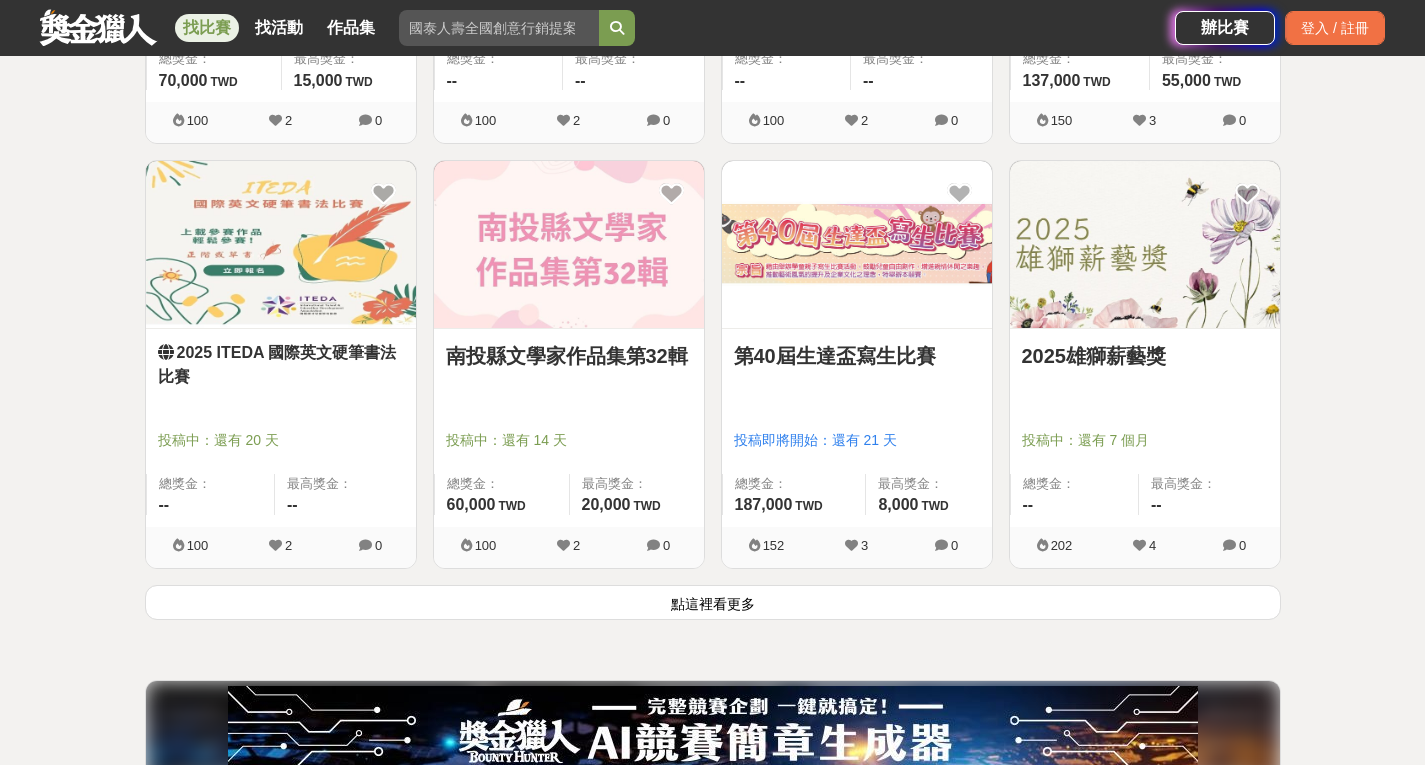 click on "點這裡看更多" at bounding box center (713, 602) 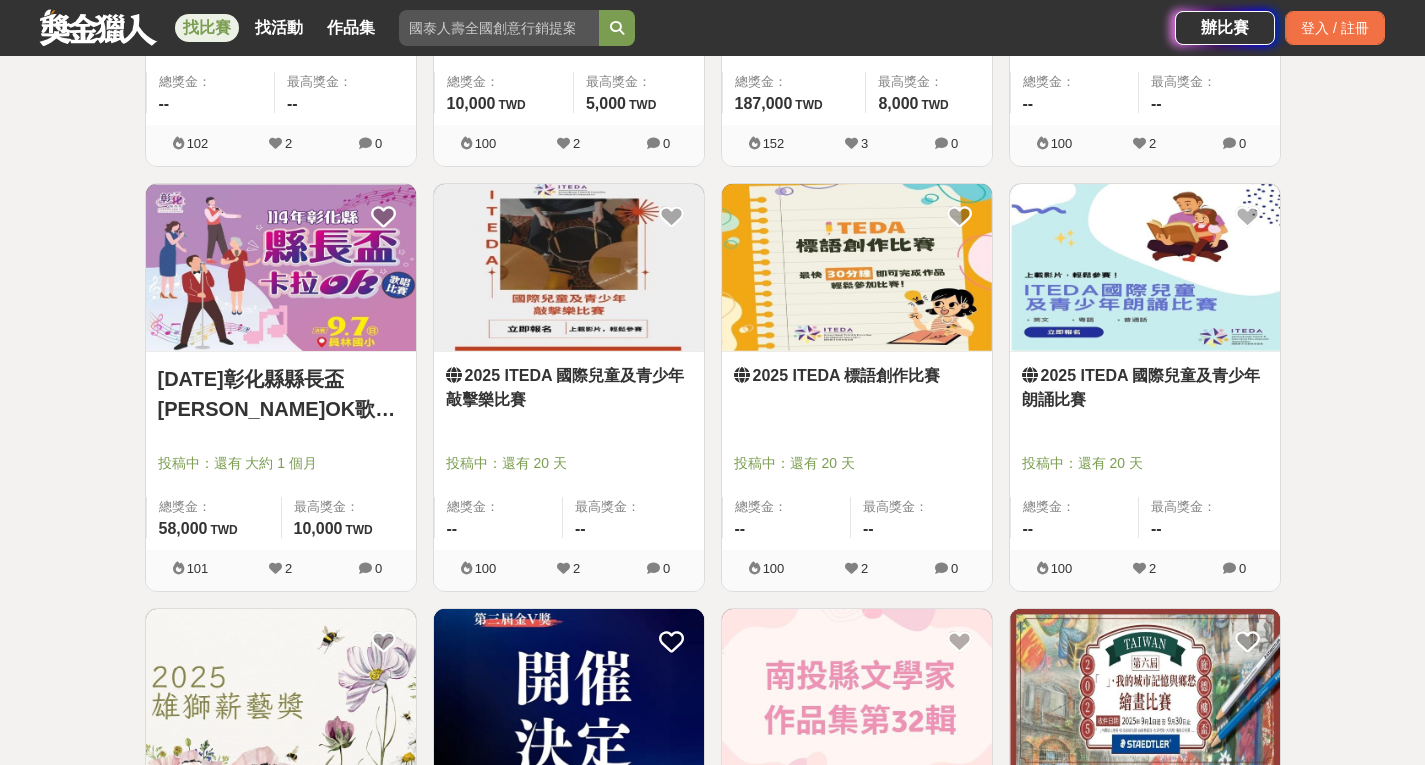 scroll, scrollTop: 4600, scrollLeft: 0, axis: vertical 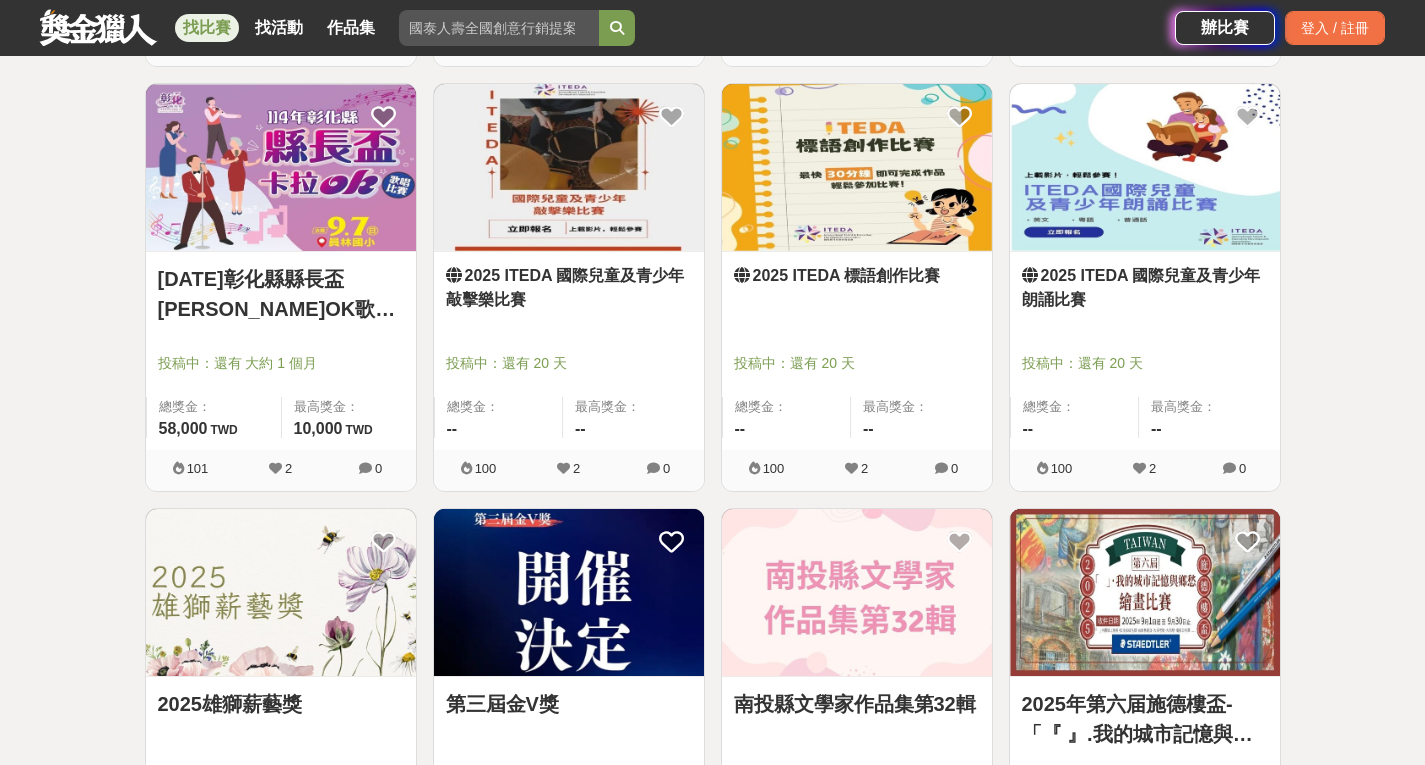 click on "2025 ITEDA 標語創作比賽" at bounding box center (857, 290) 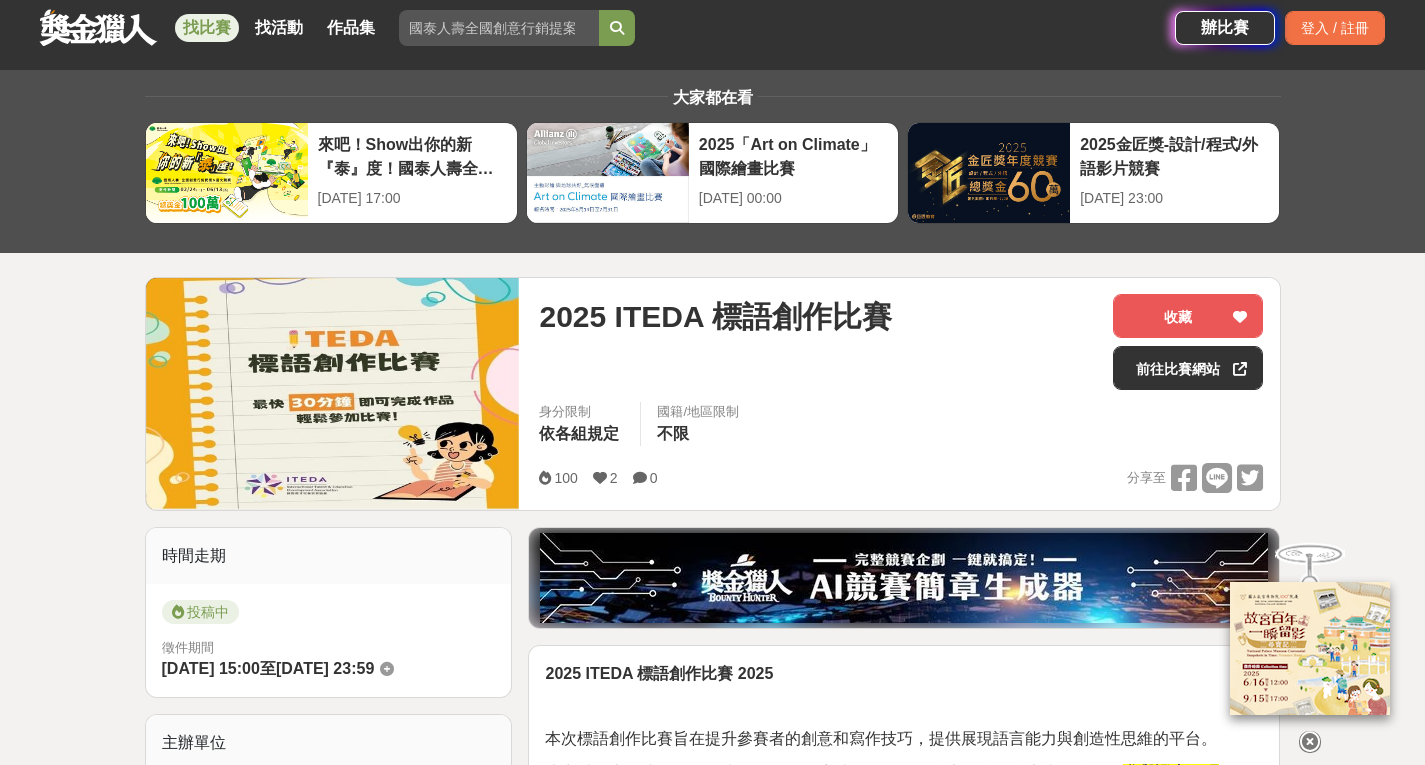 scroll, scrollTop: 0, scrollLeft: 0, axis: both 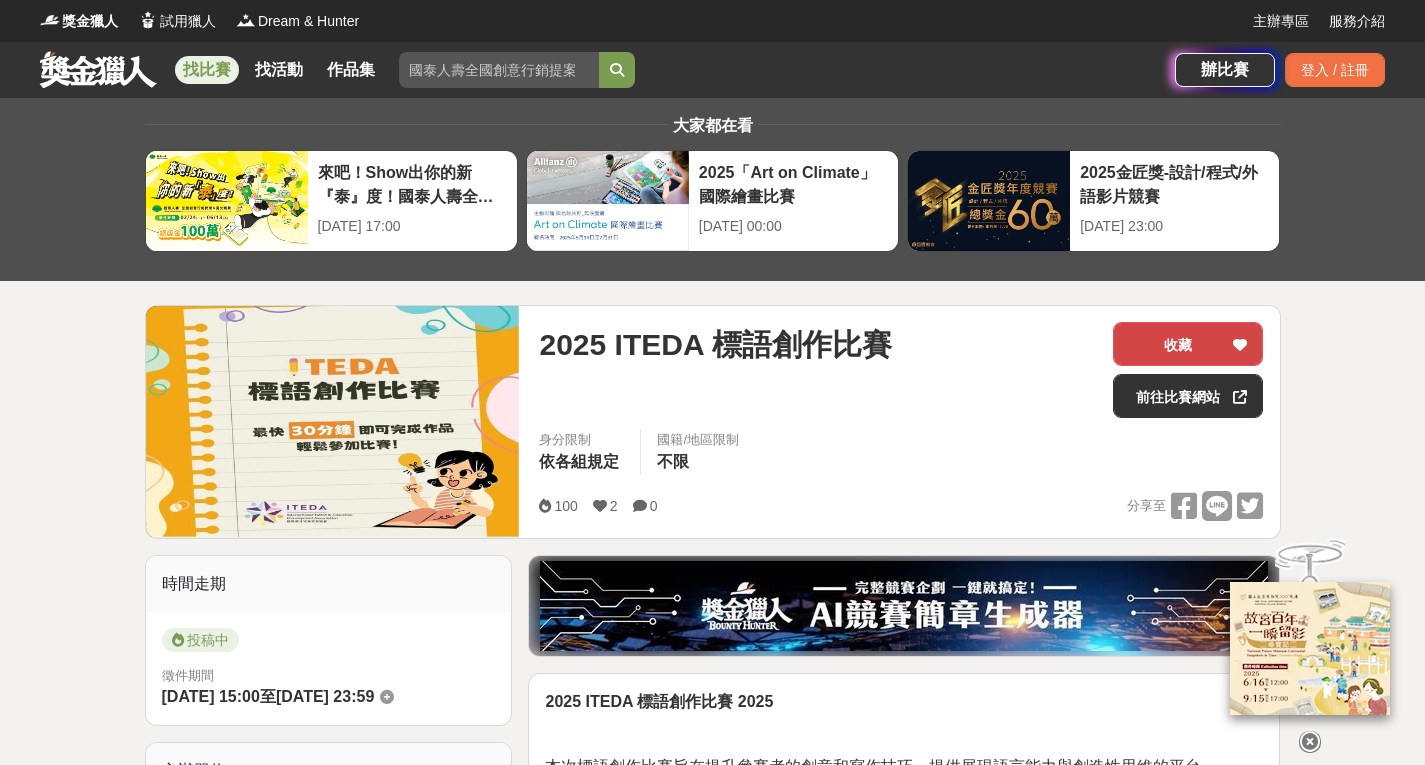 click at bounding box center (1240, 345) 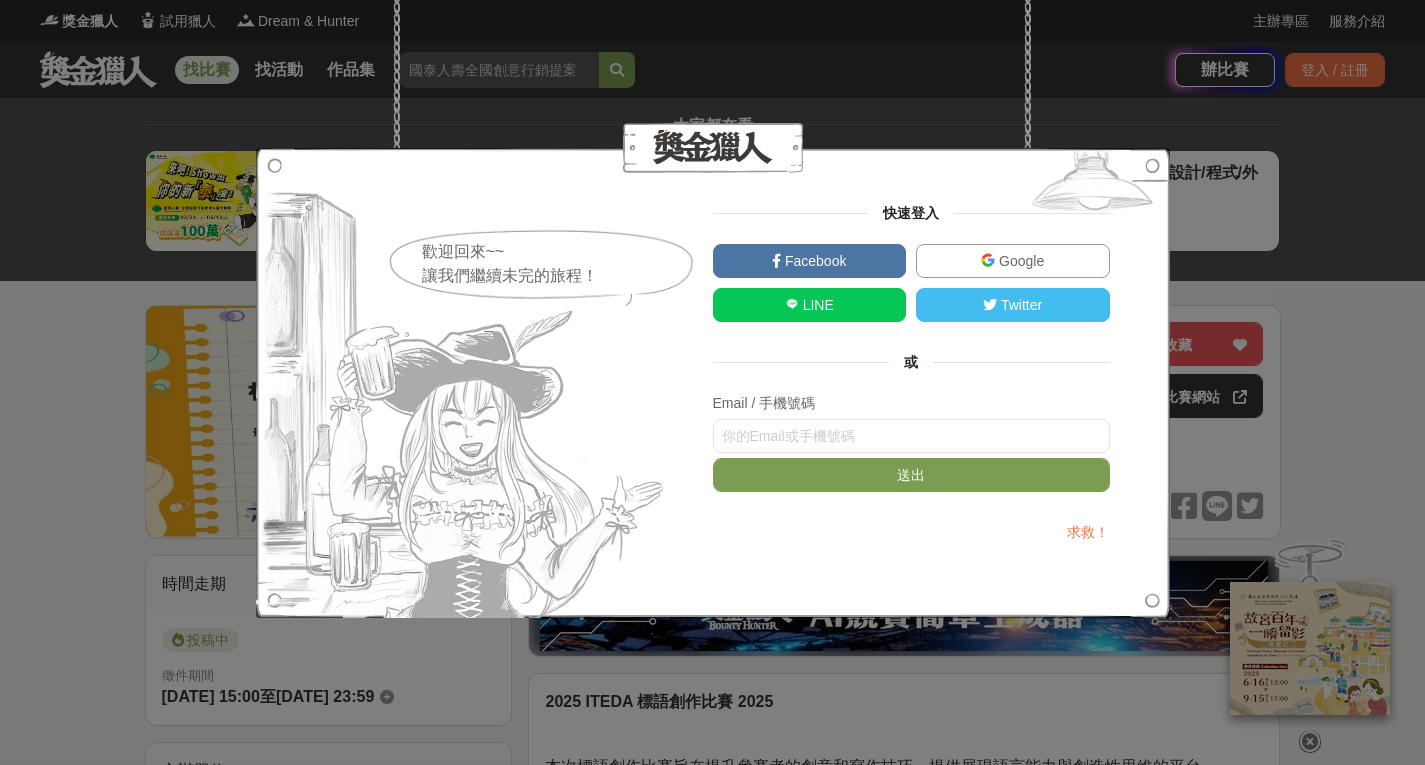 click on "Google" at bounding box center [1013, 261] 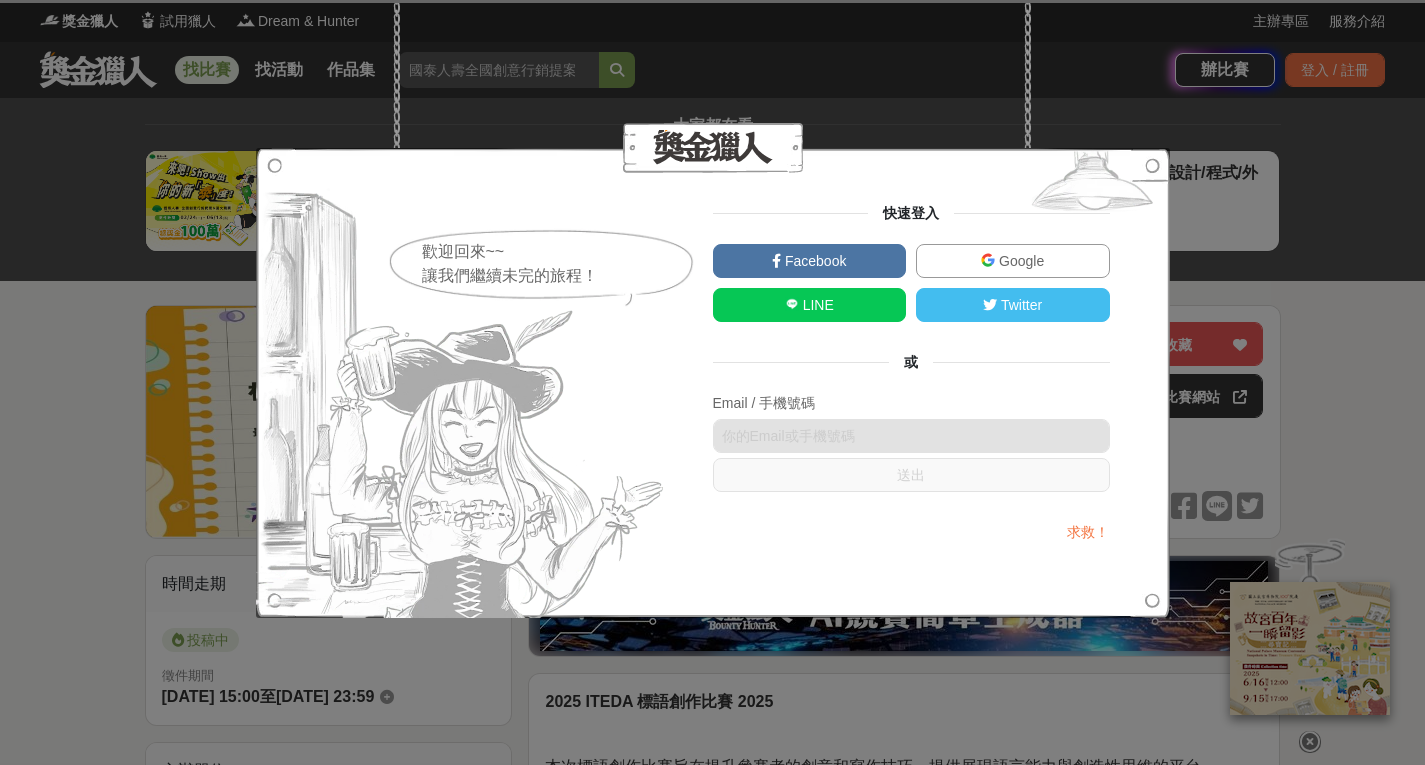 click on "Google" at bounding box center [1013, 261] 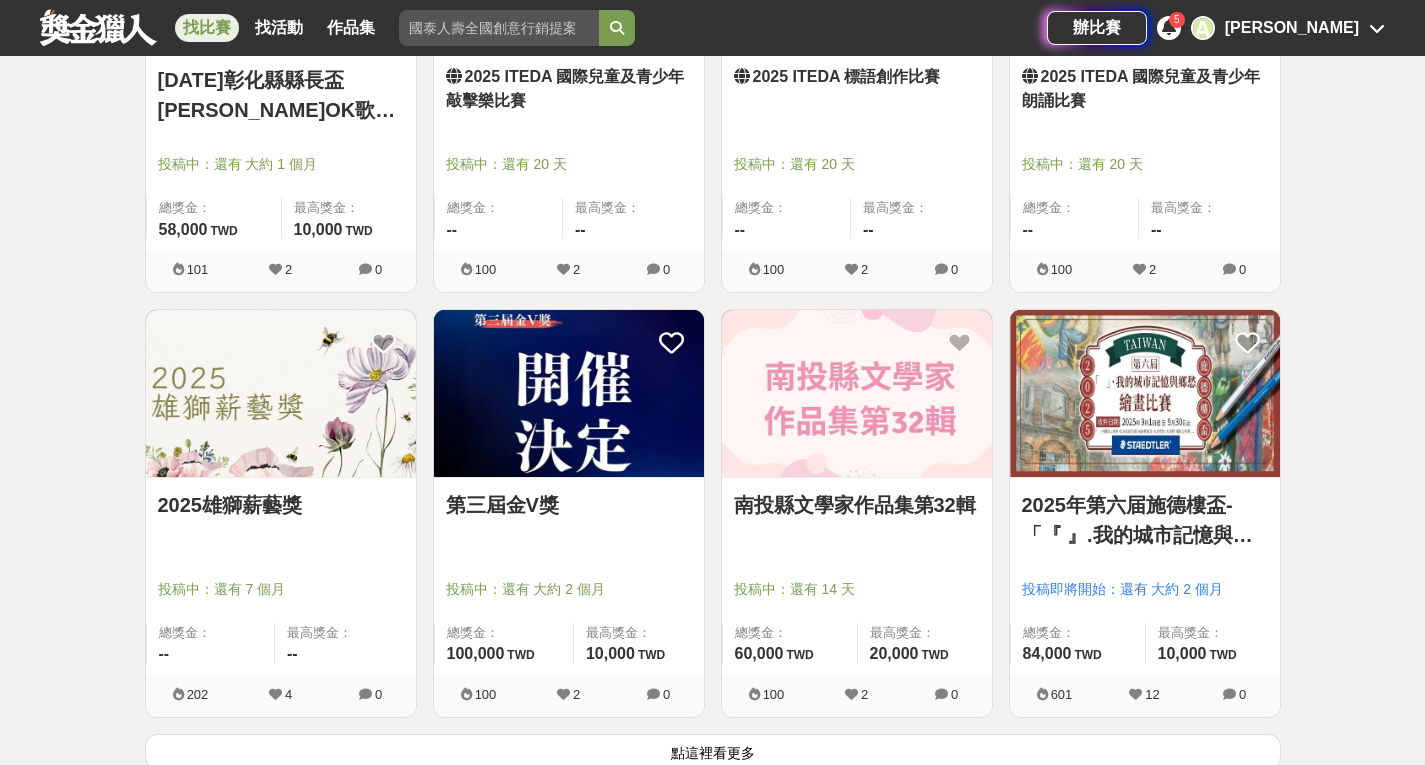 scroll, scrollTop: 4800, scrollLeft: 0, axis: vertical 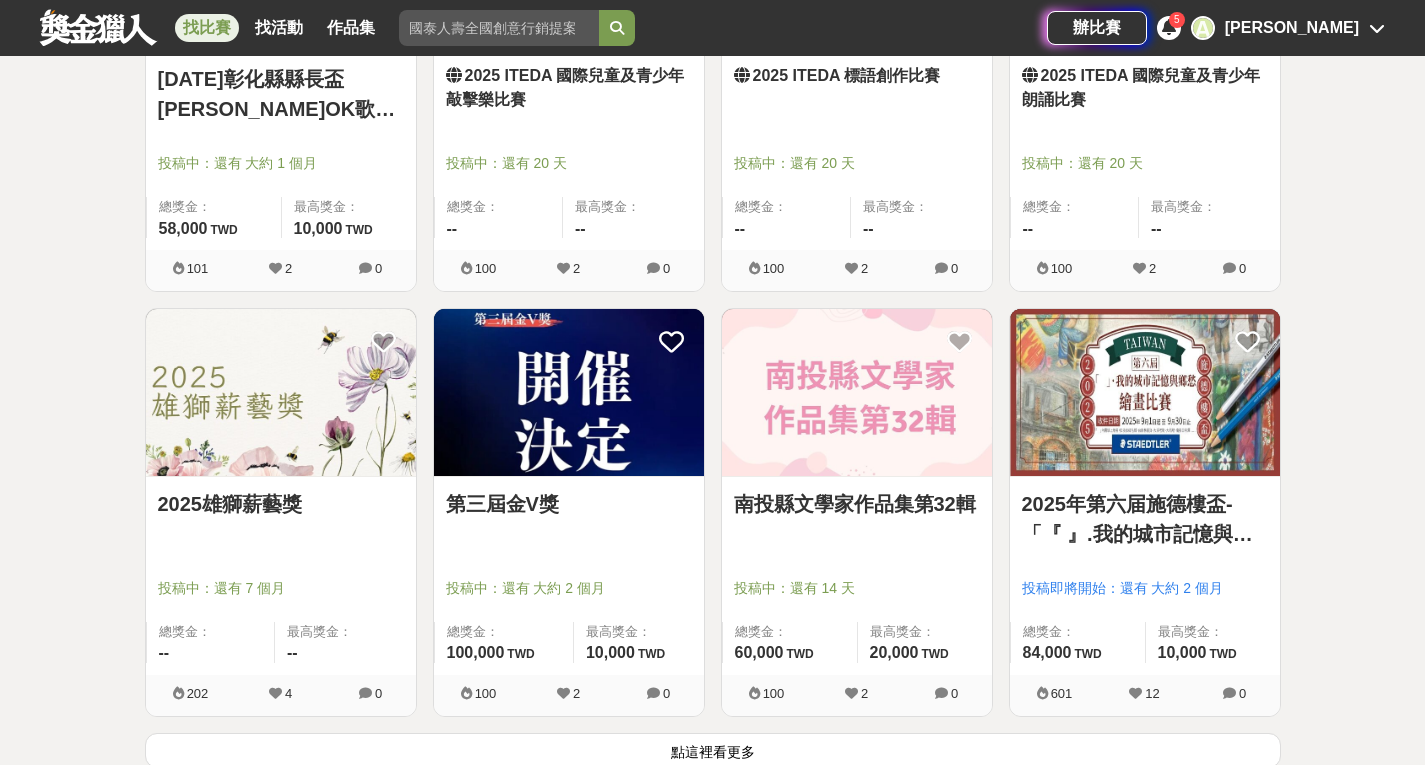click at bounding box center [281, 392] 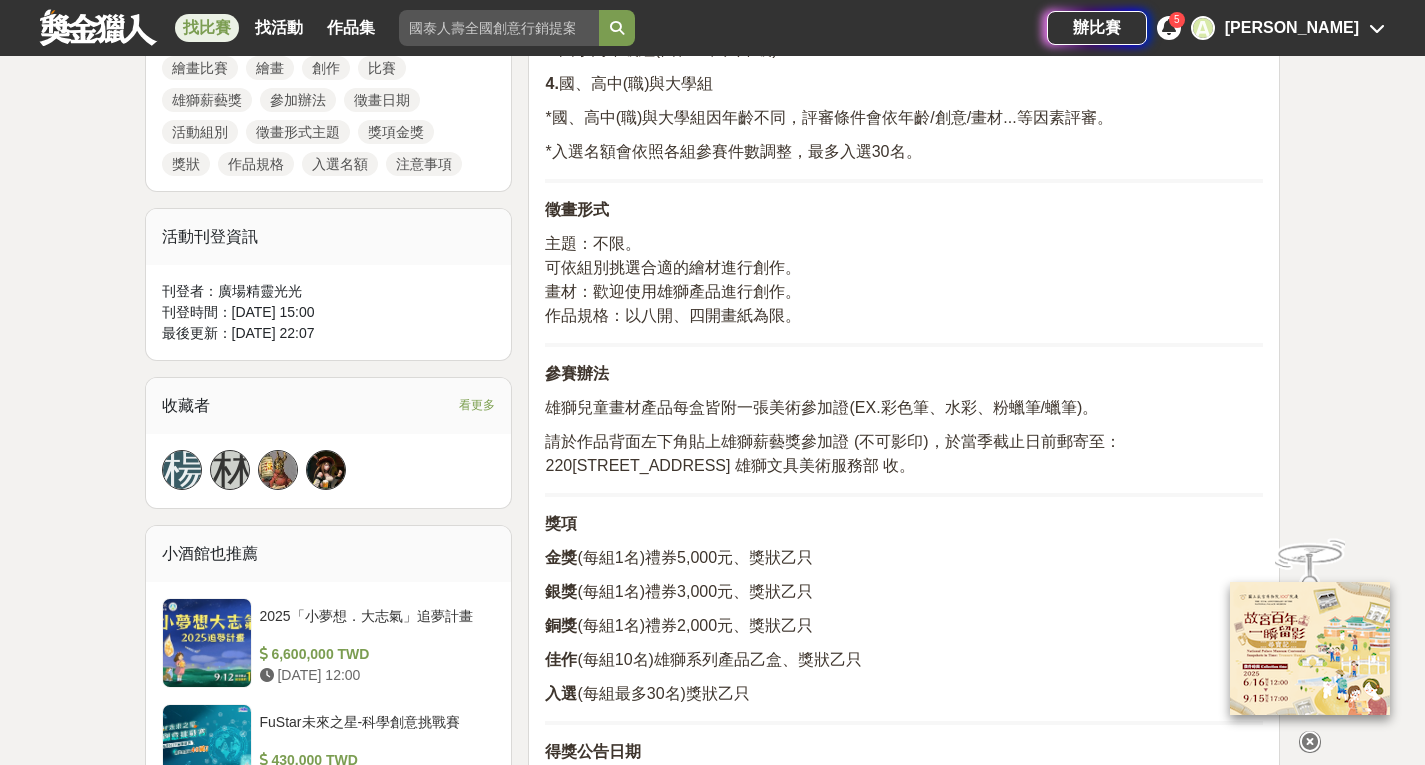 scroll, scrollTop: 1000, scrollLeft: 0, axis: vertical 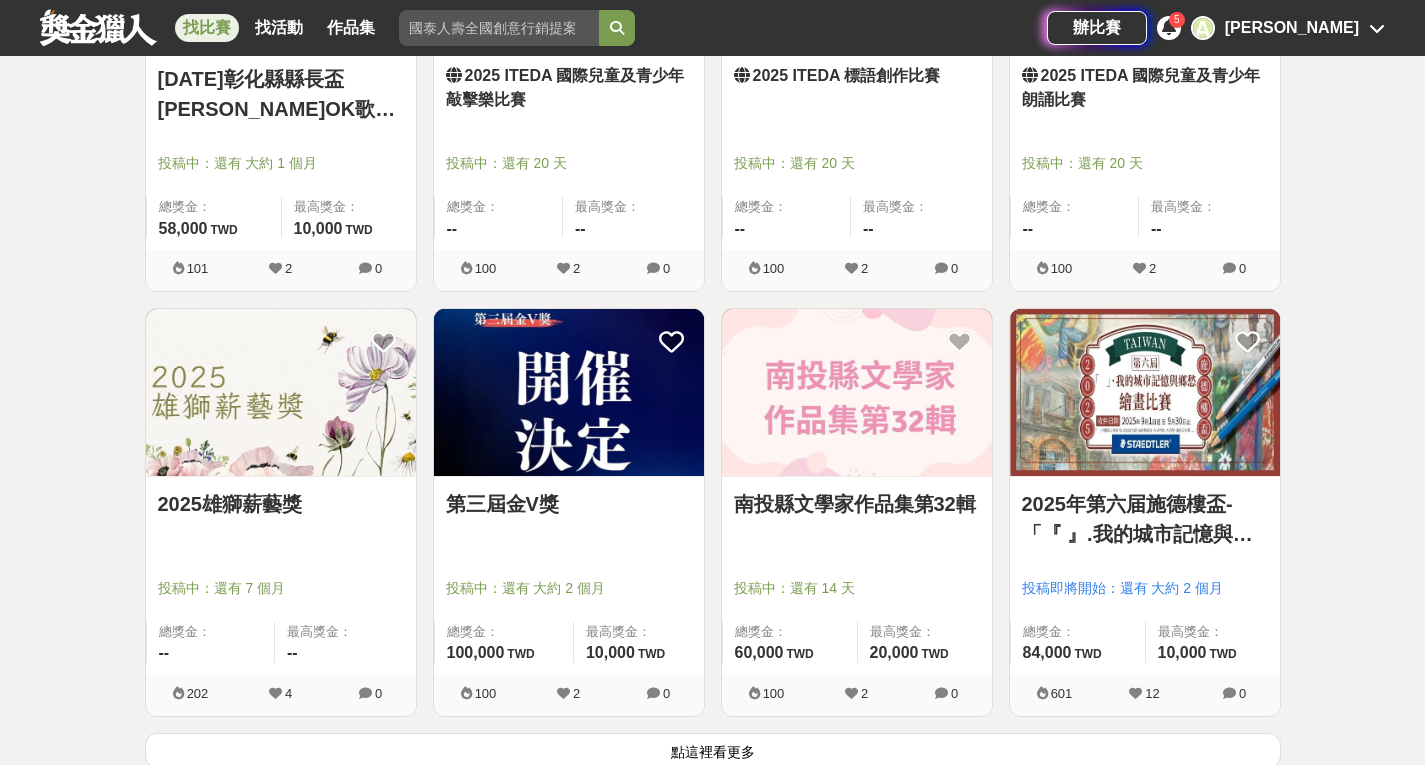 click at bounding box center [569, 392] 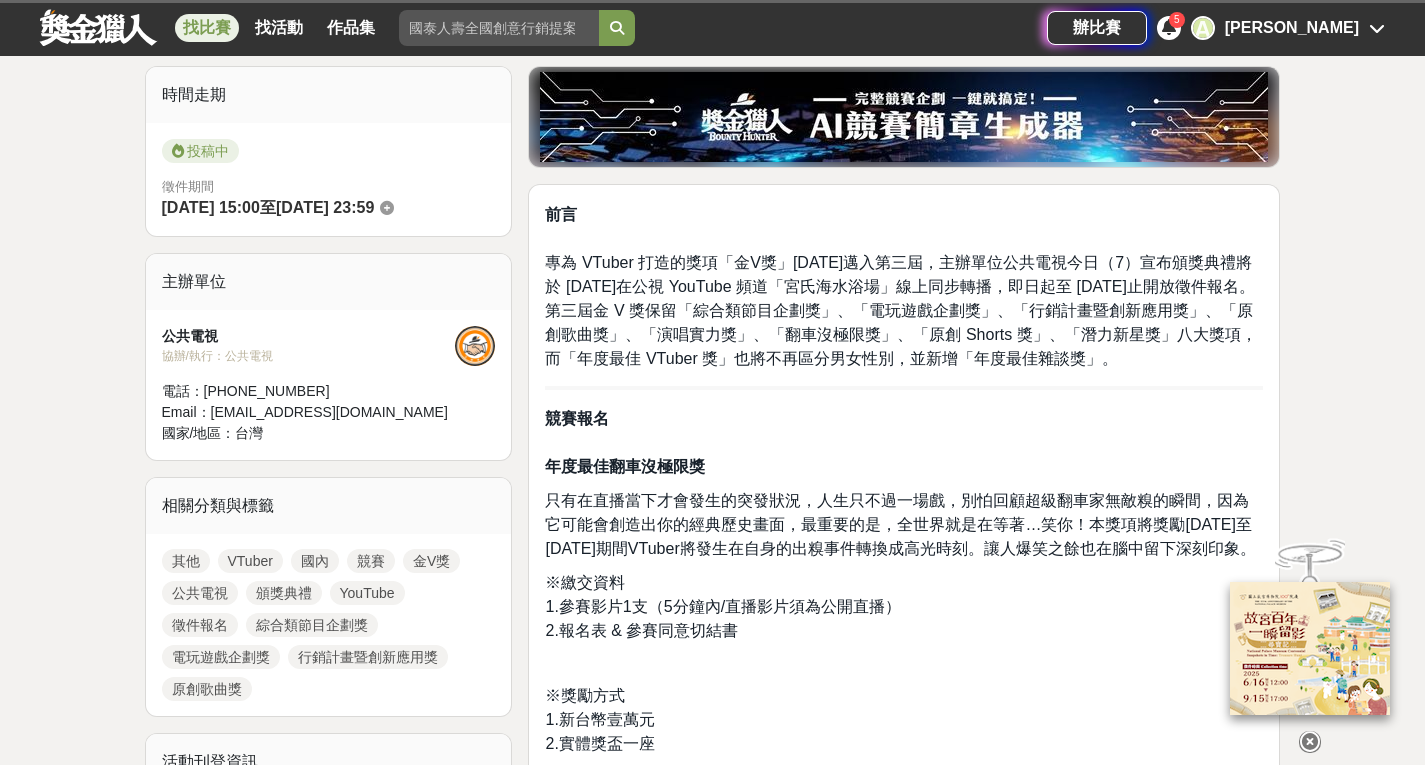 scroll, scrollTop: 500, scrollLeft: 0, axis: vertical 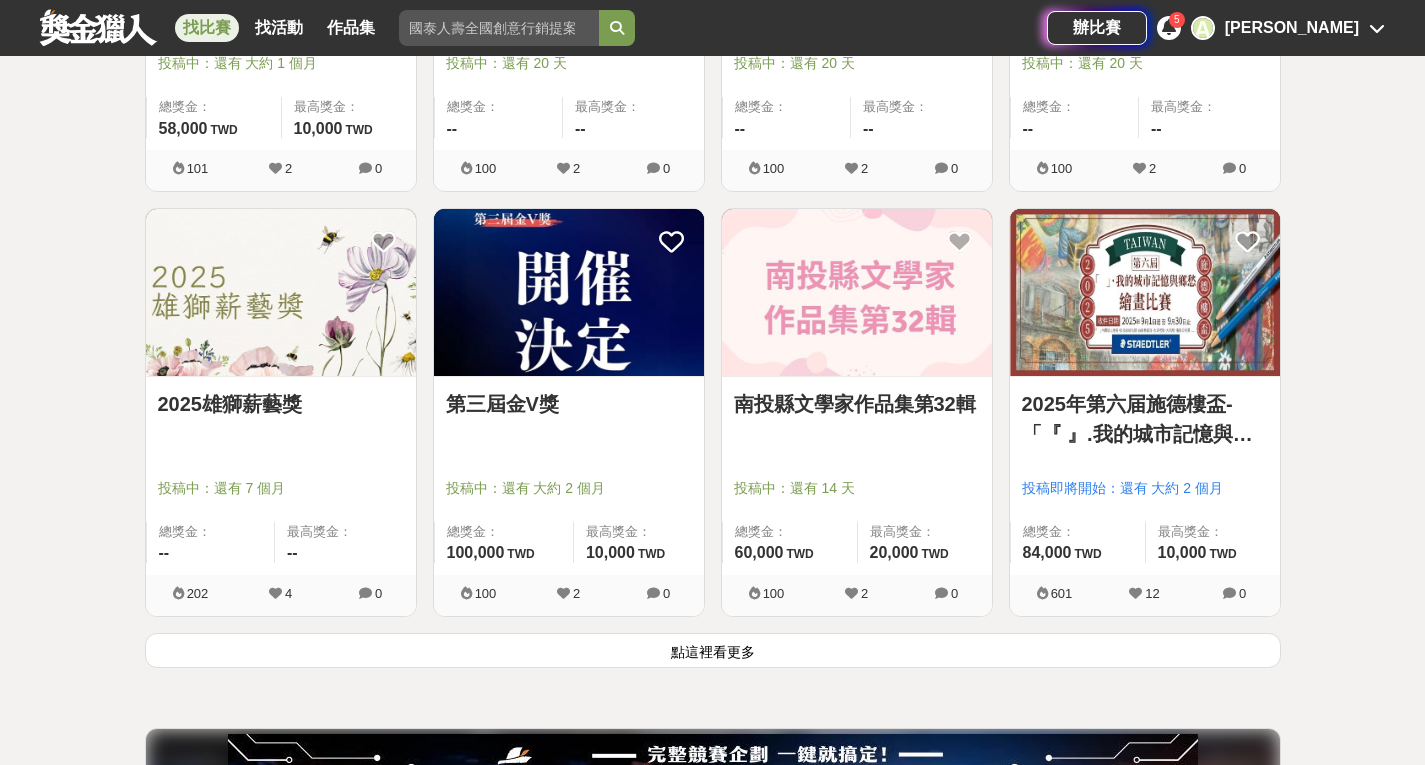 click on "點這裡看更多" at bounding box center [713, 650] 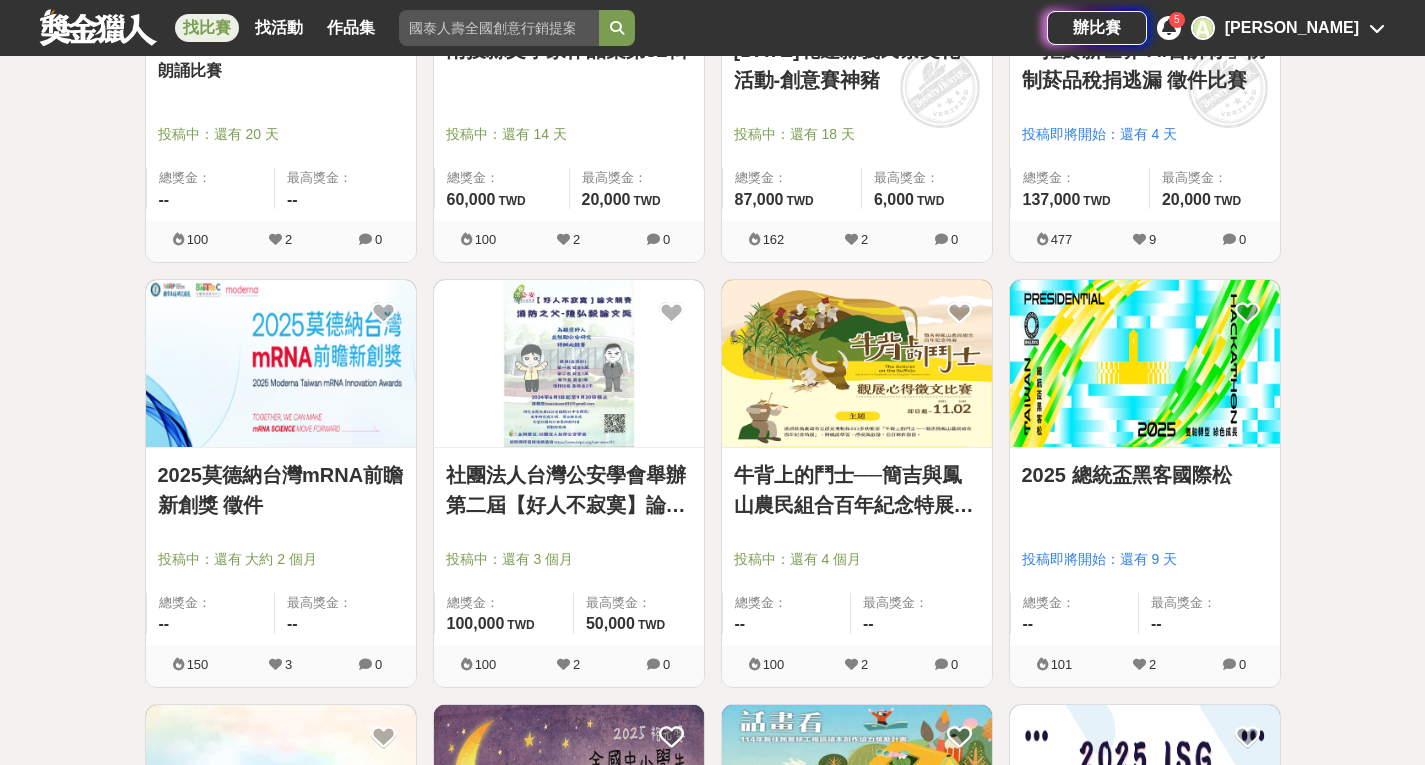 scroll, scrollTop: 5700, scrollLeft: 0, axis: vertical 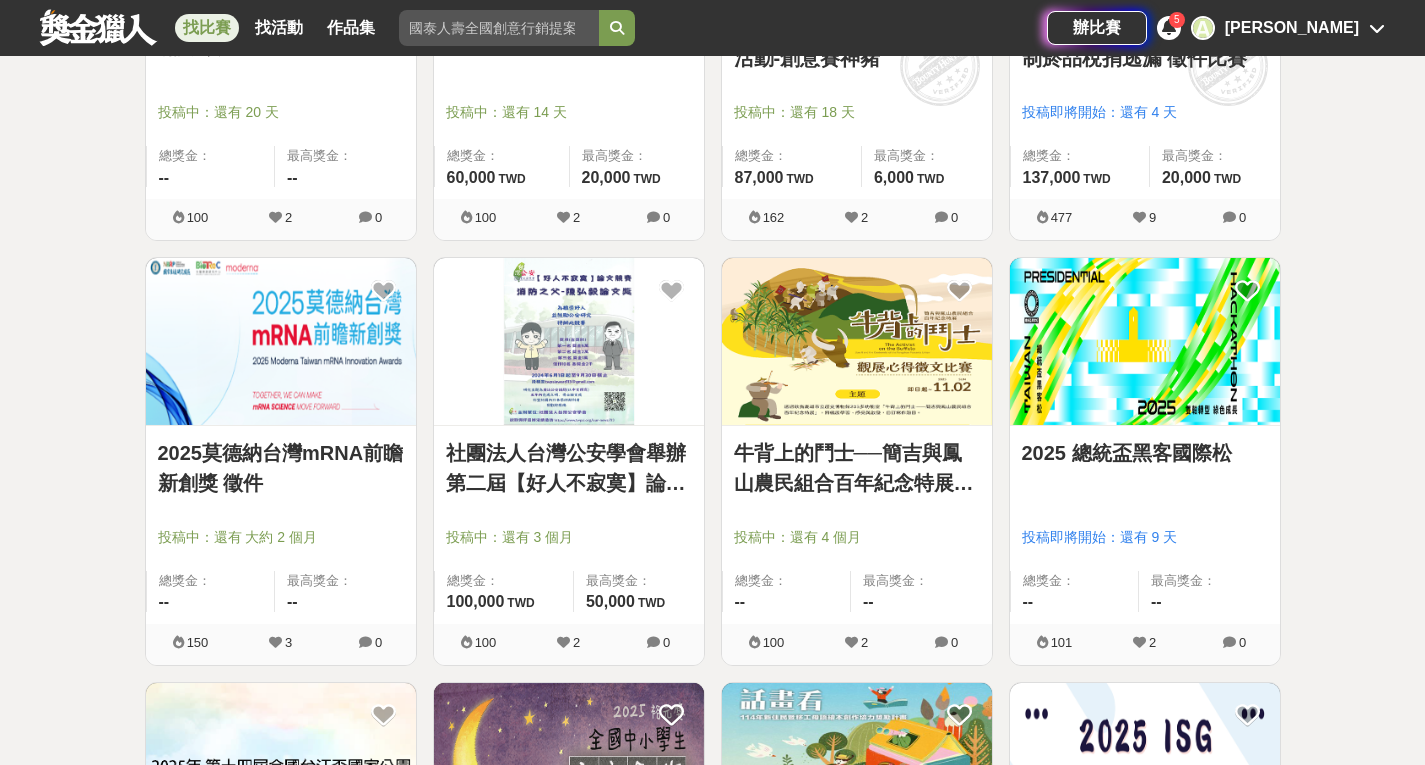 click on "2025莫德納台灣mRNA前瞻新創獎 徵件 投稿中：還有 大約 2 個月 總獎金： -- 最高獎金： --" at bounding box center (281, 525) 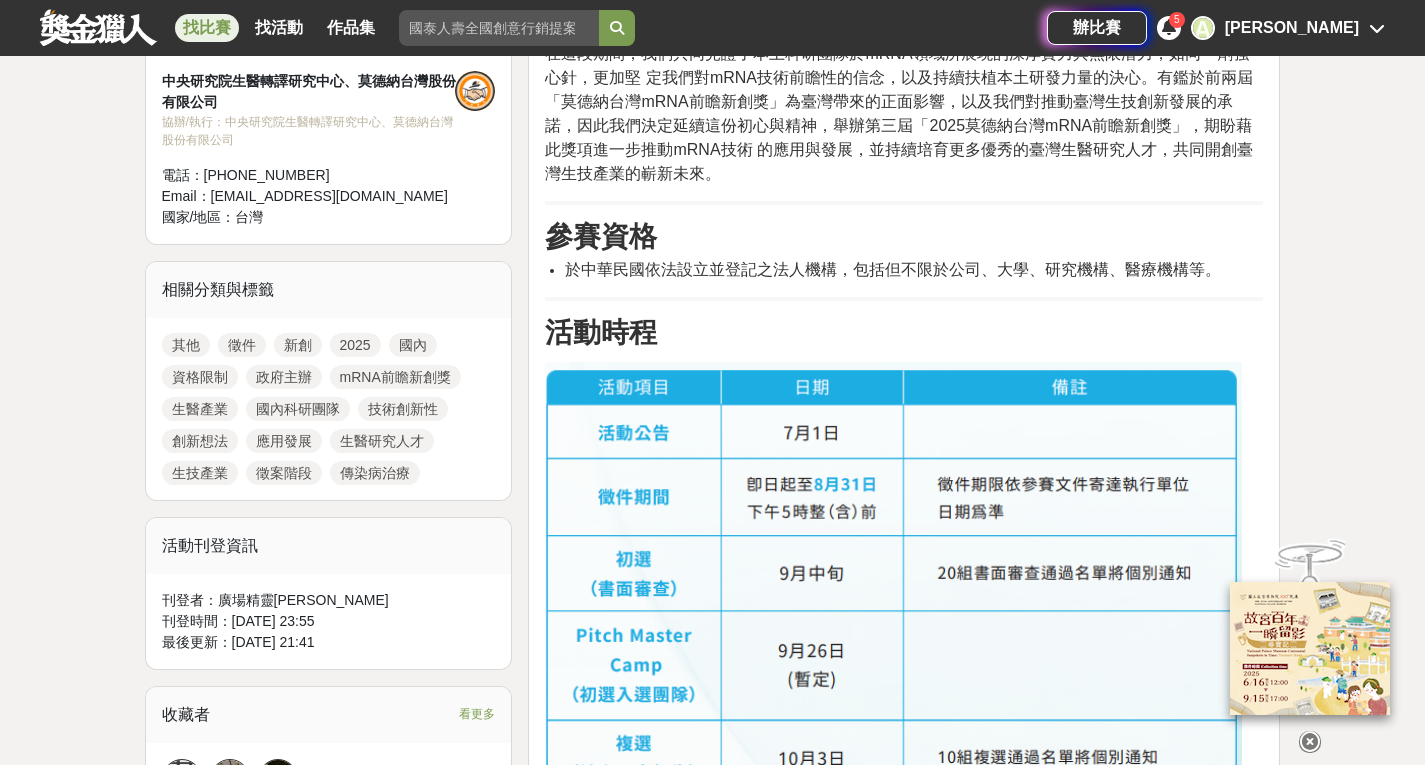 scroll, scrollTop: 800, scrollLeft: 0, axis: vertical 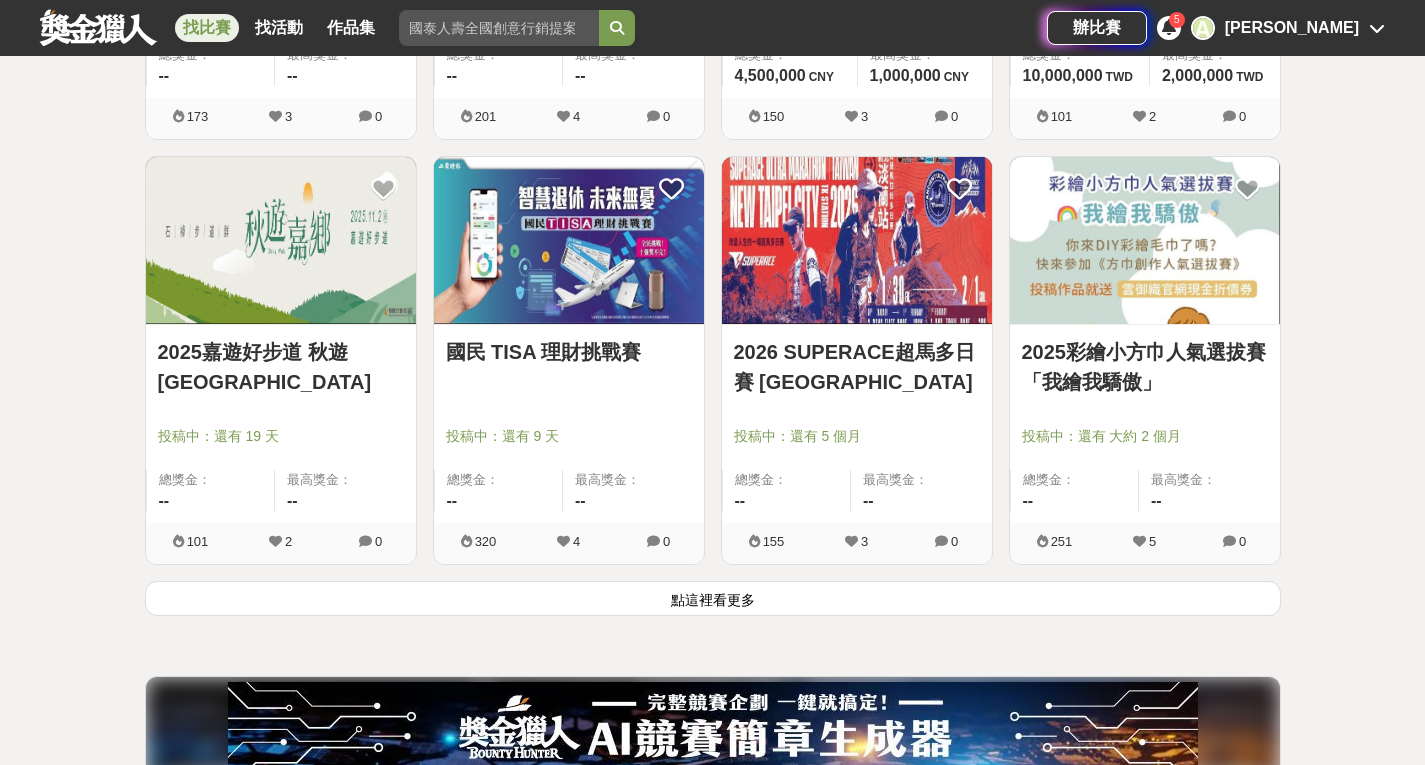 click on "點這裡看更多" at bounding box center [713, 598] 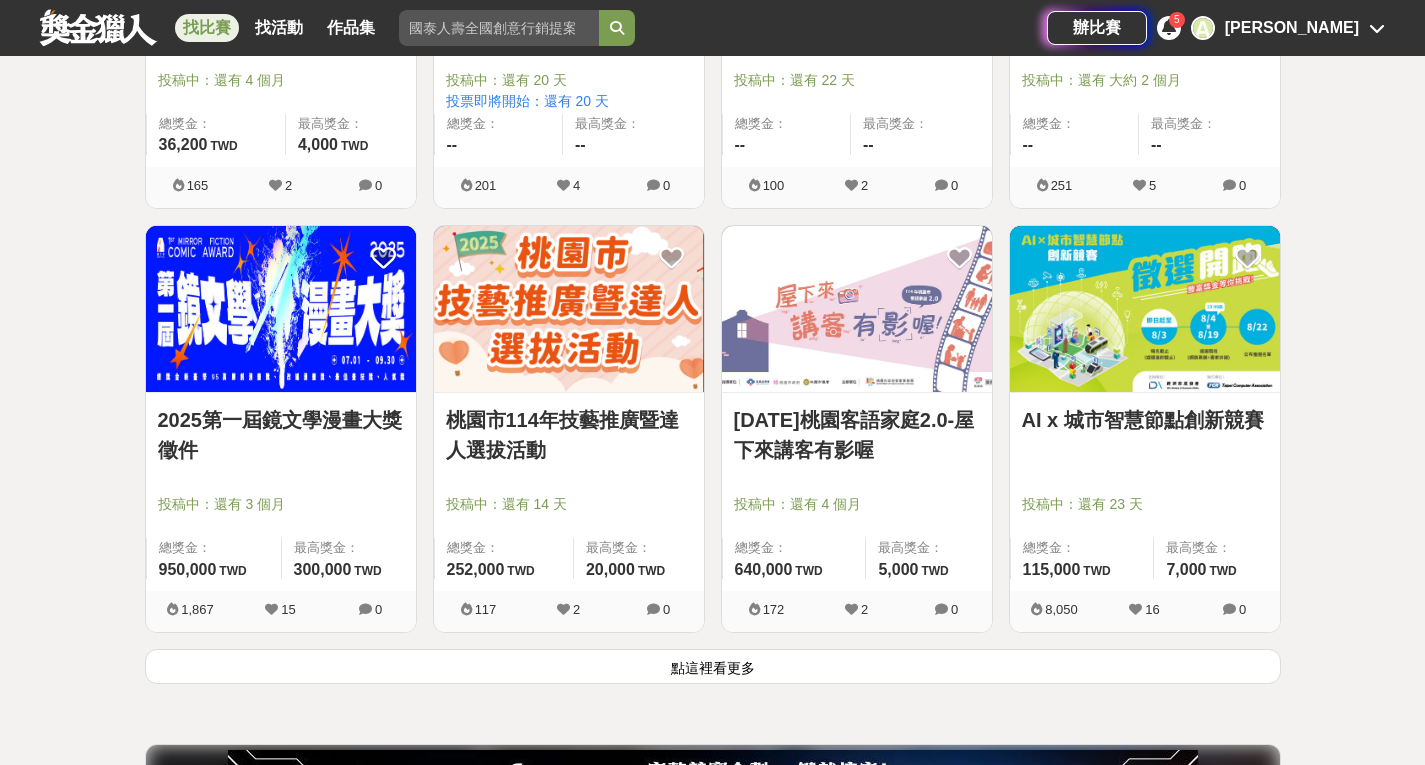 scroll, scrollTop: 10200, scrollLeft: 0, axis: vertical 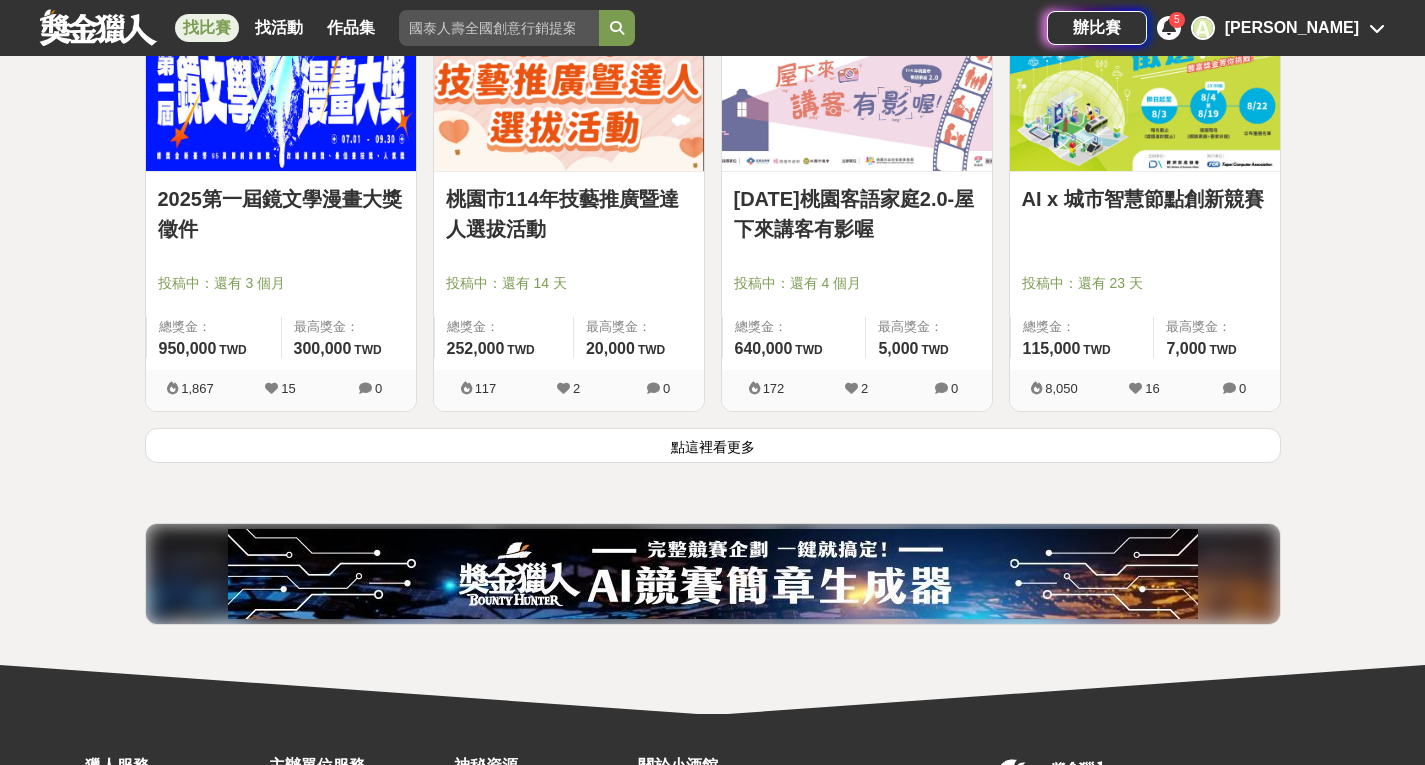 click on "點這裡看更多" at bounding box center (713, 445) 